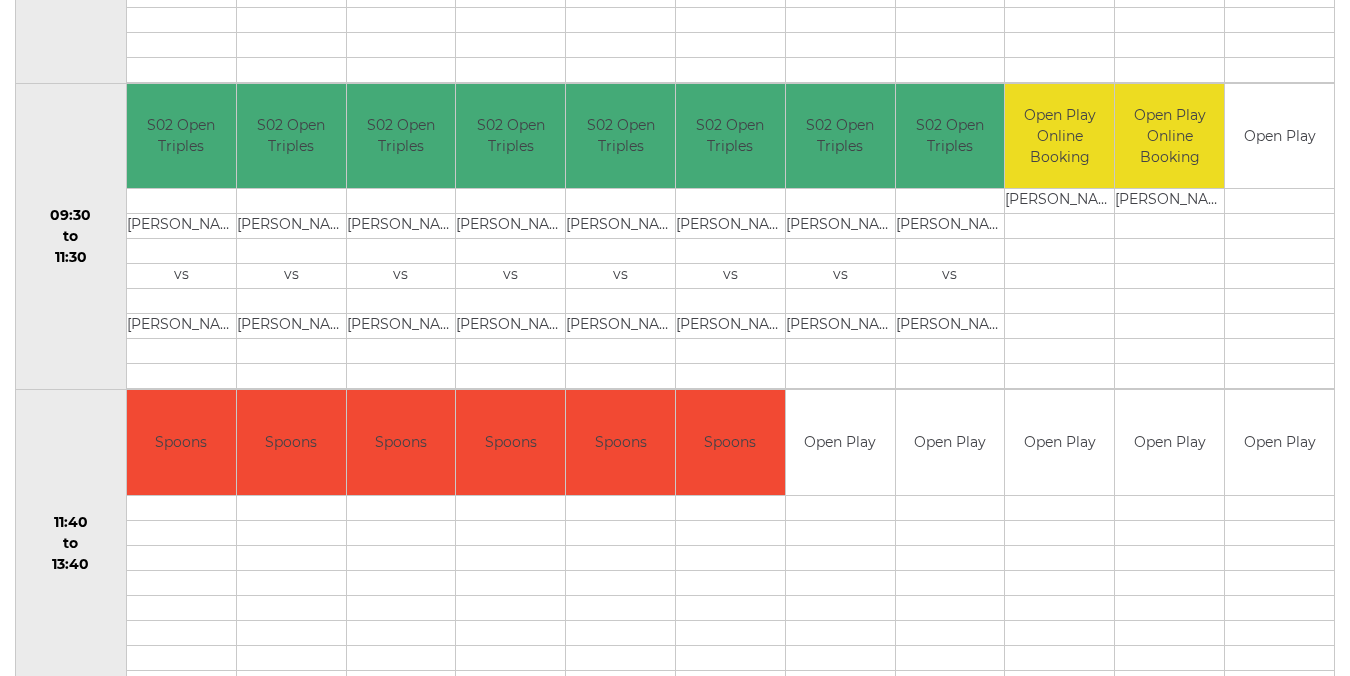 scroll, scrollTop: 0, scrollLeft: 0, axis: both 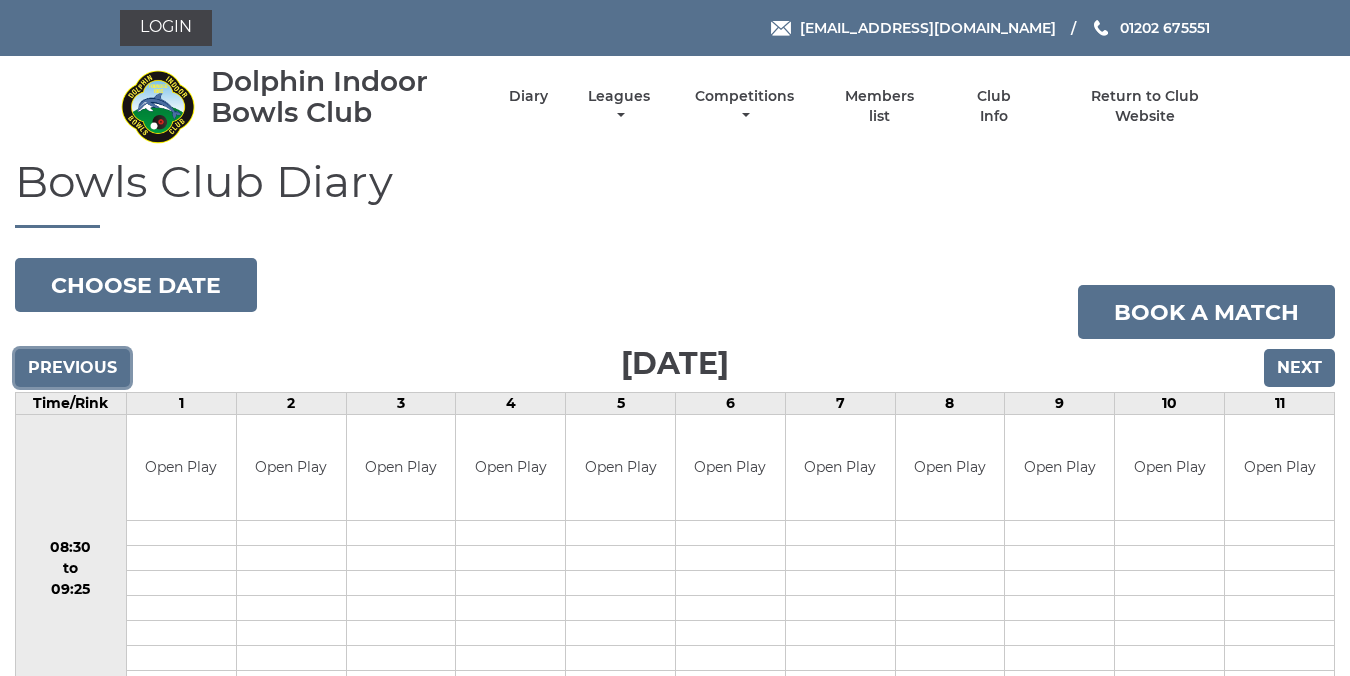 click on "Previous" at bounding box center (72, 368) 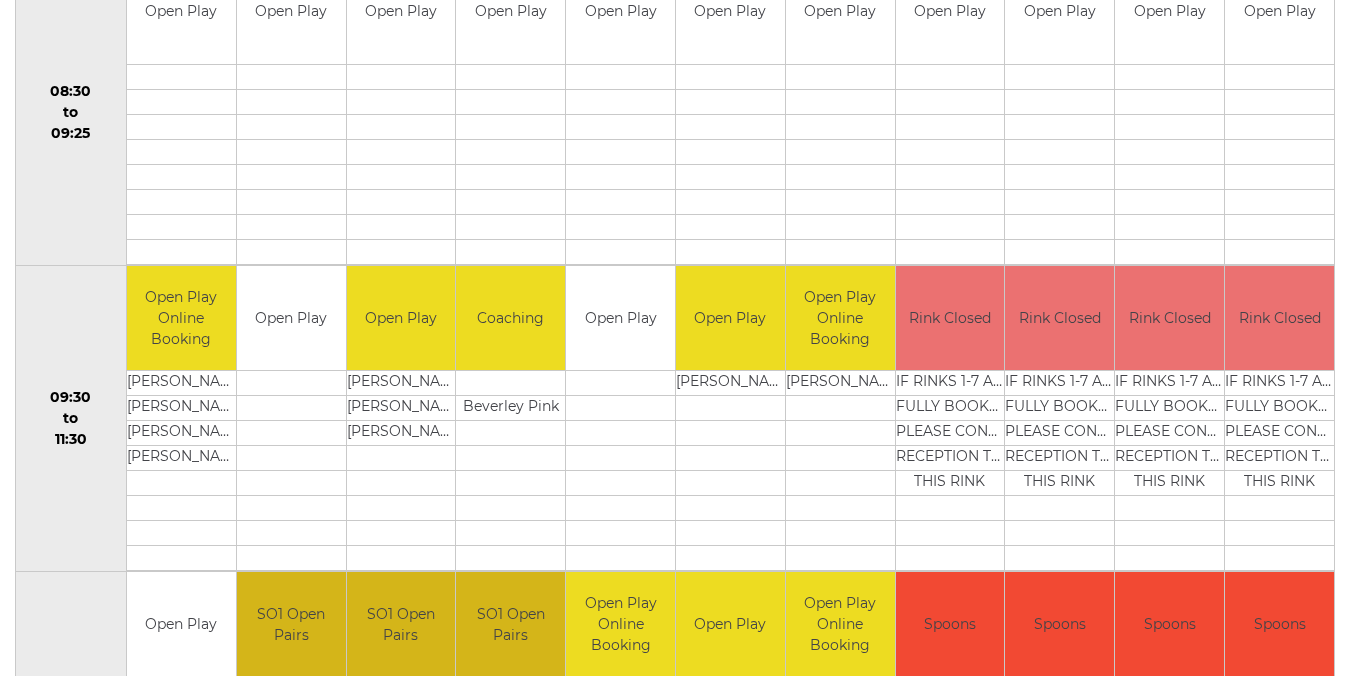 scroll, scrollTop: 0, scrollLeft: 0, axis: both 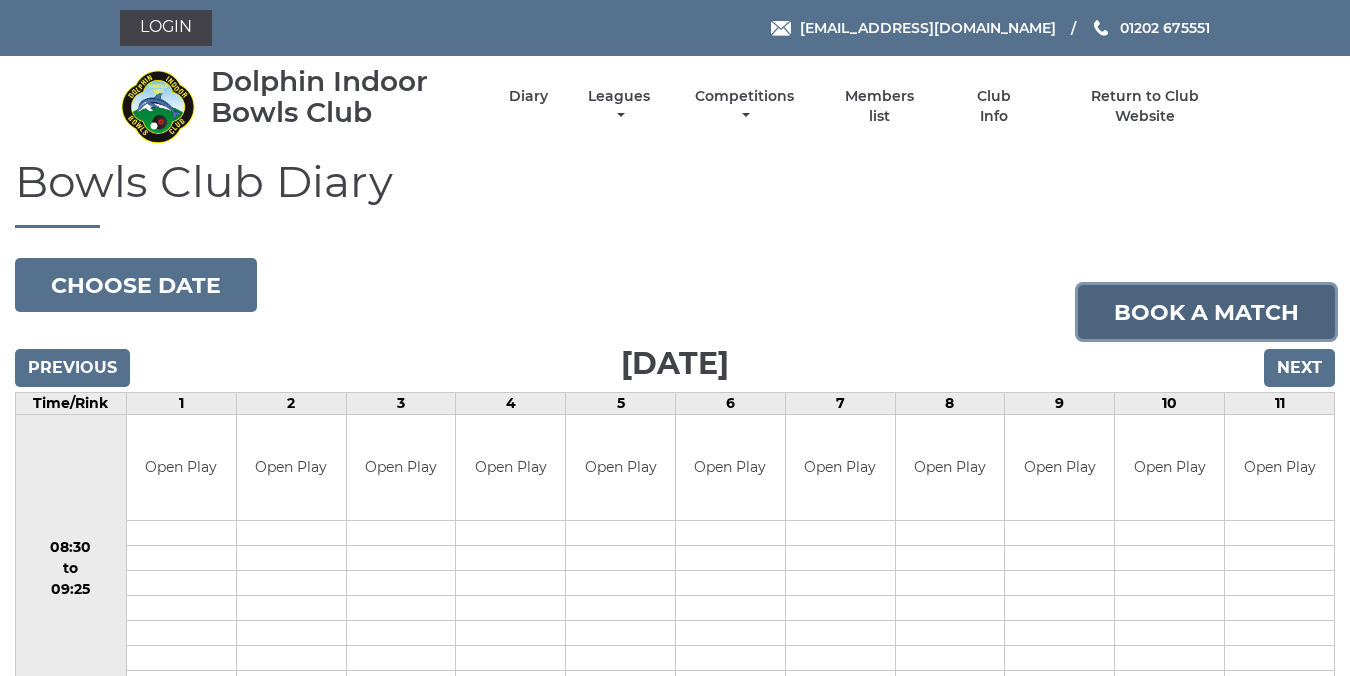 click on "Book a match" at bounding box center (1206, 312) 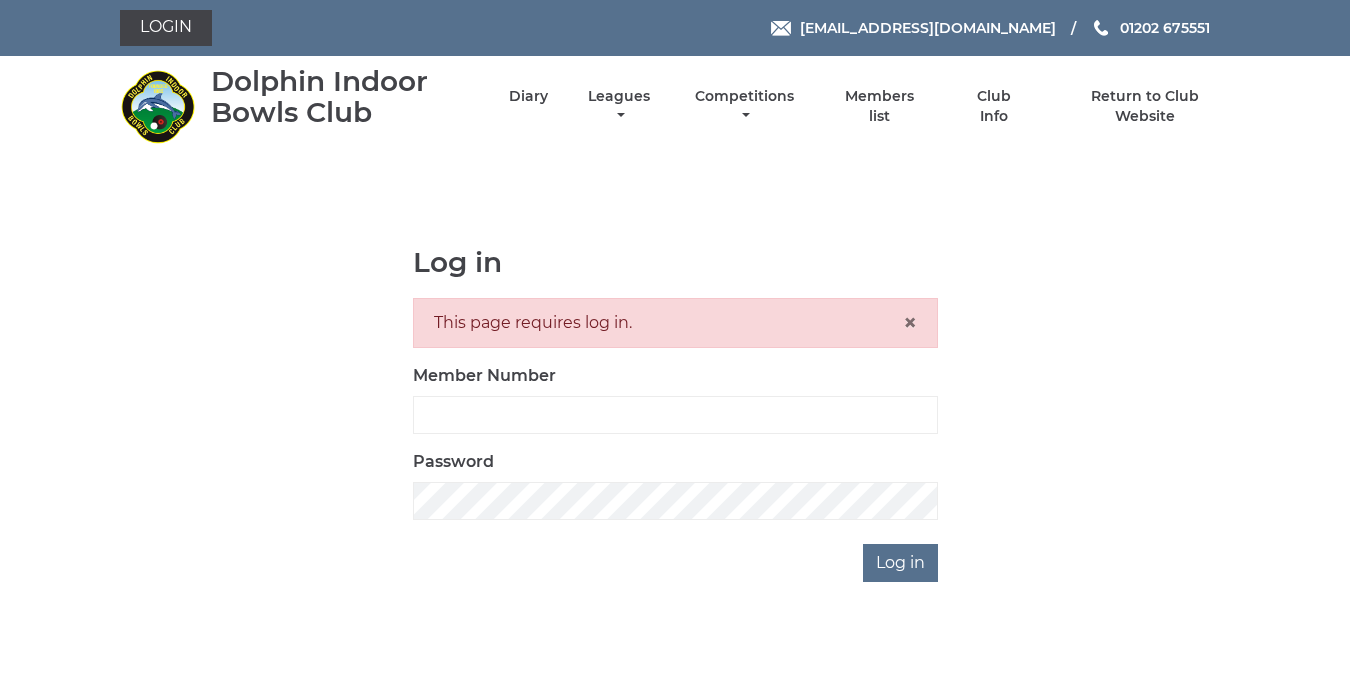 scroll, scrollTop: 0, scrollLeft: 0, axis: both 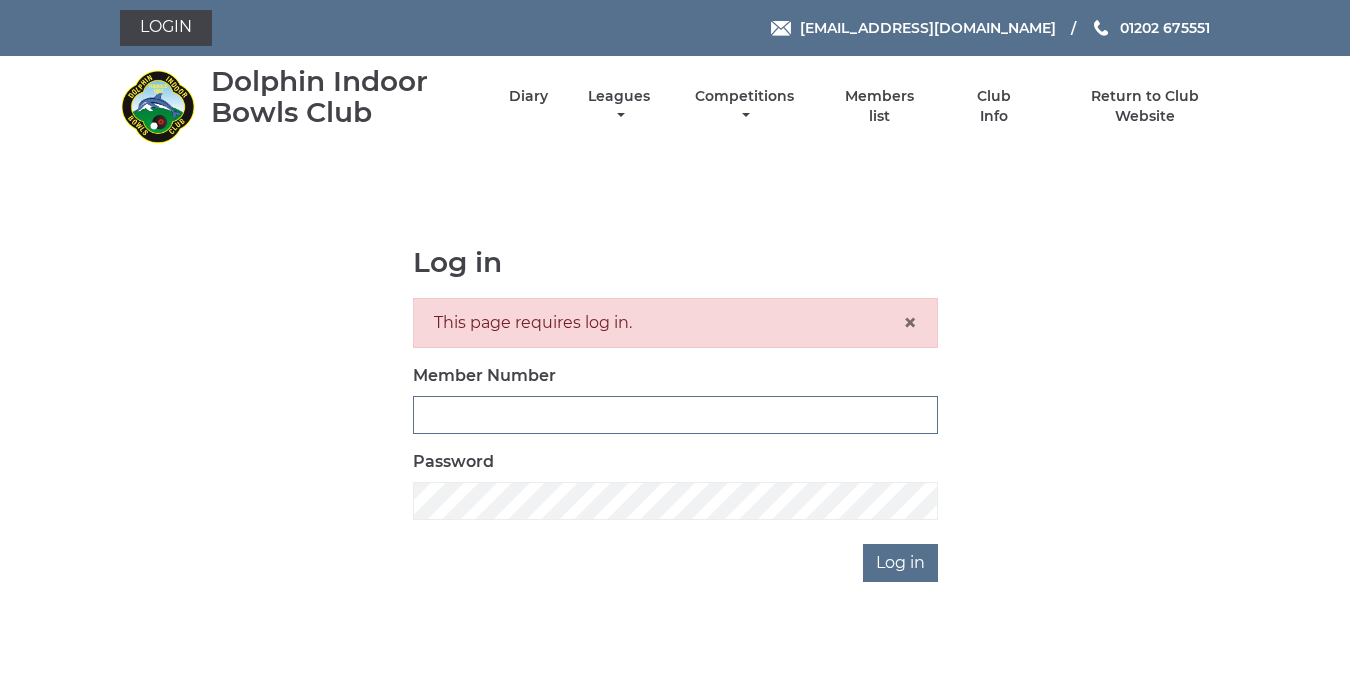 click on "Member Number" at bounding box center (675, 415) 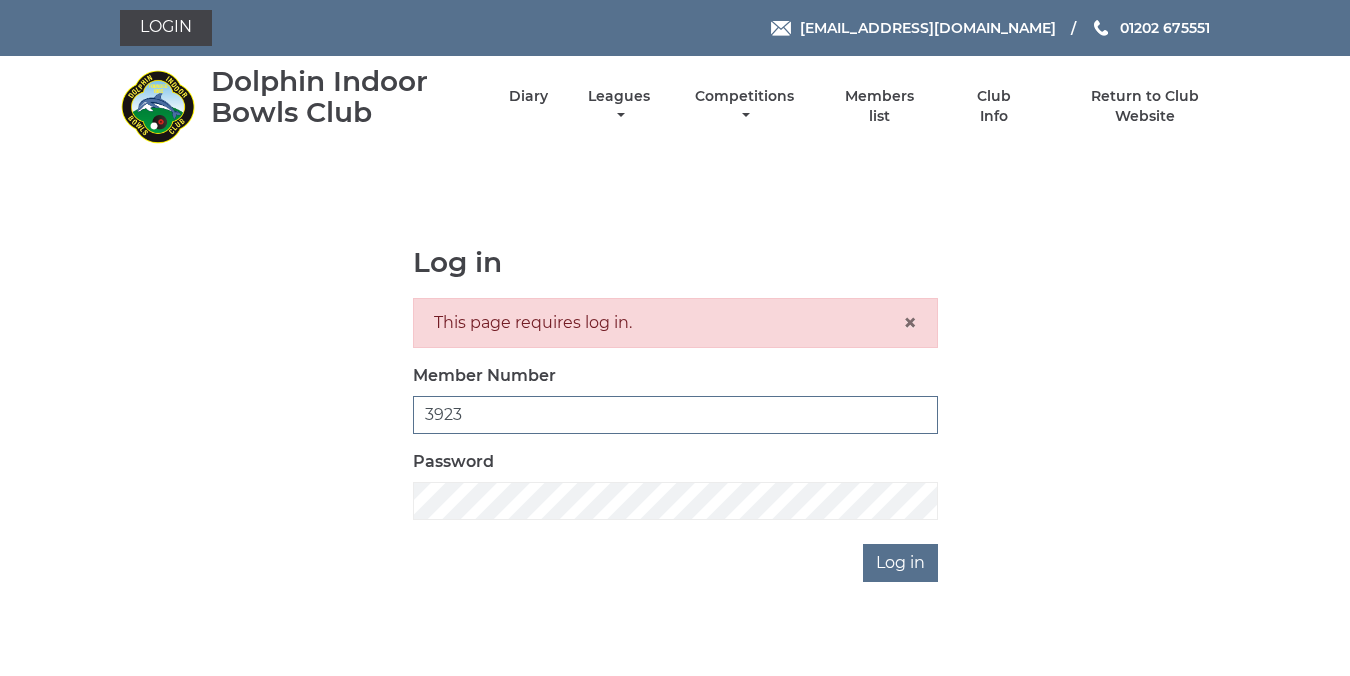 type on "3923" 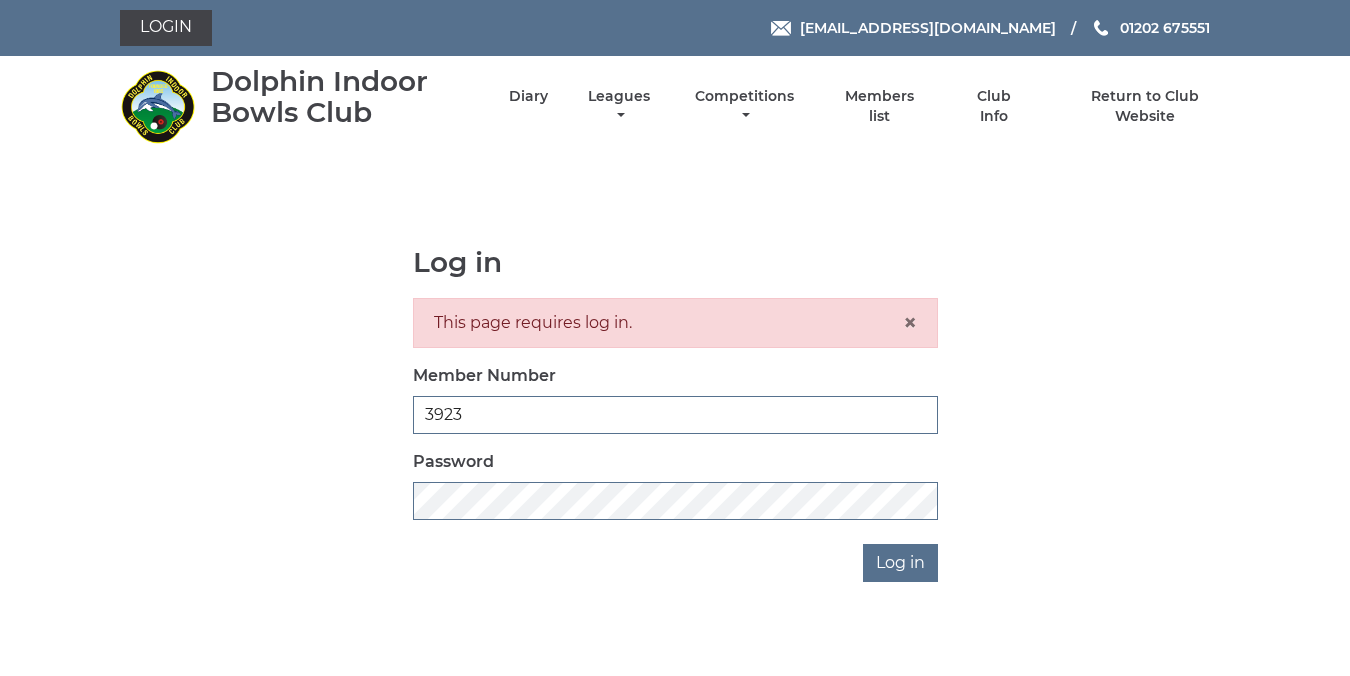 click on "Log in" at bounding box center [900, 563] 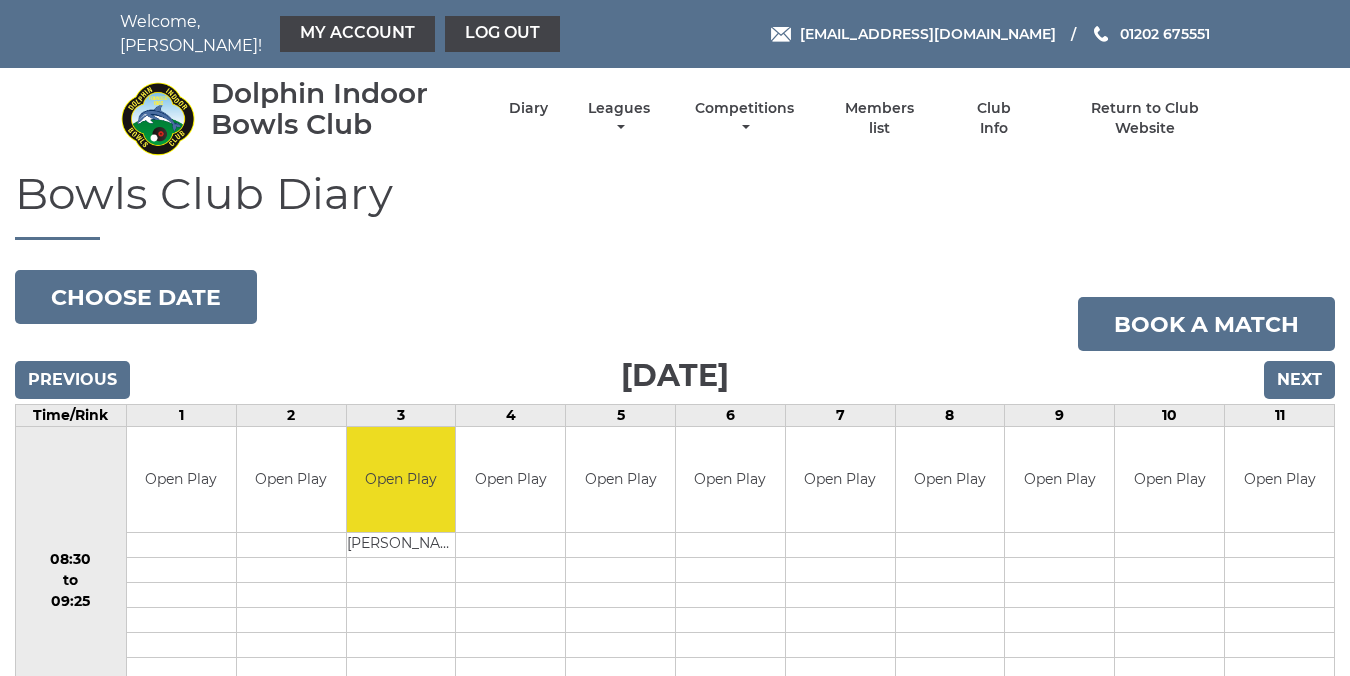 scroll, scrollTop: 0, scrollLeft: 0, axis: both 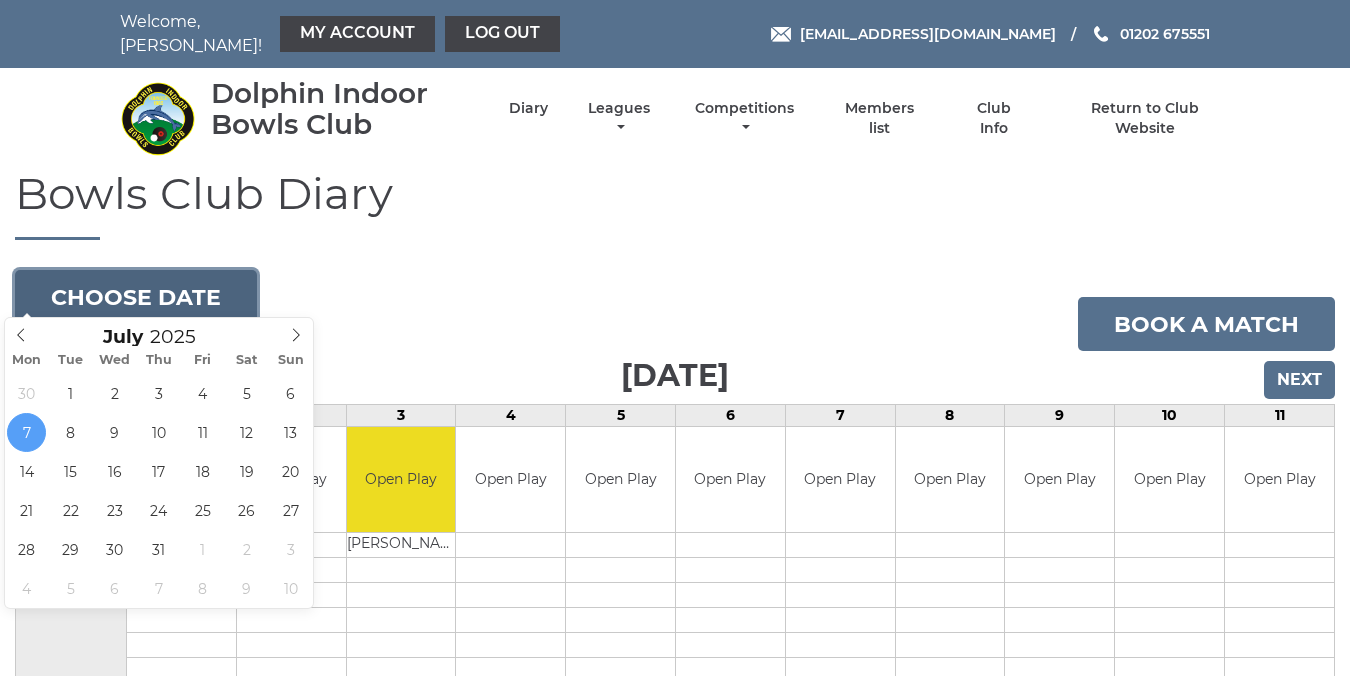 click on "Choose date" at bounding box center (136, 297) 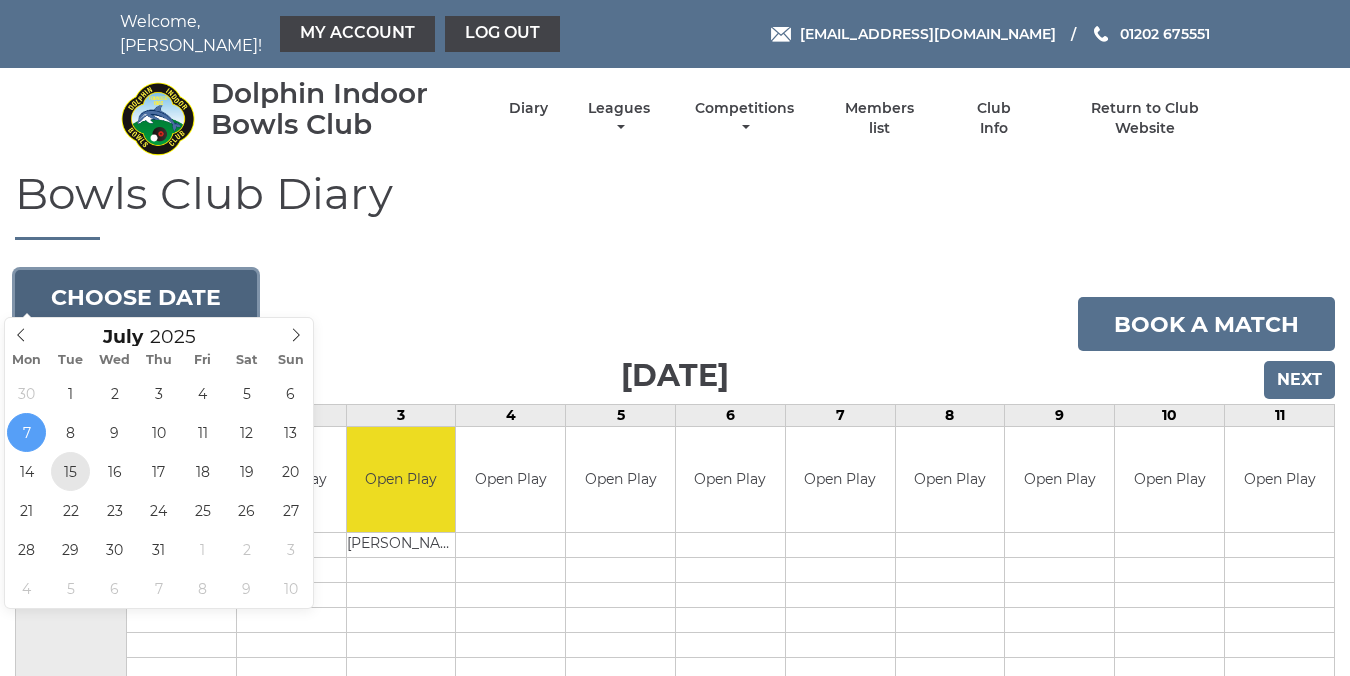type on "2025-07-15" 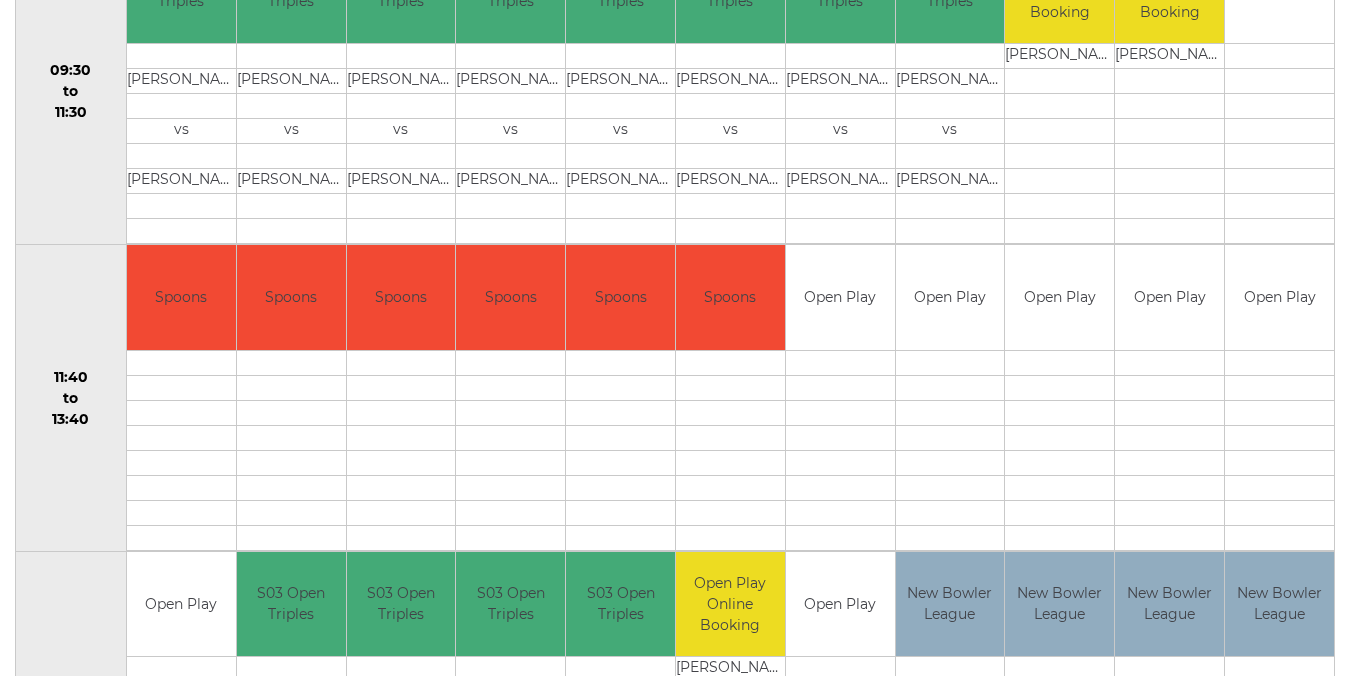 scroll, scrollTop: 800, scrollLeft: 0, axis: vertical 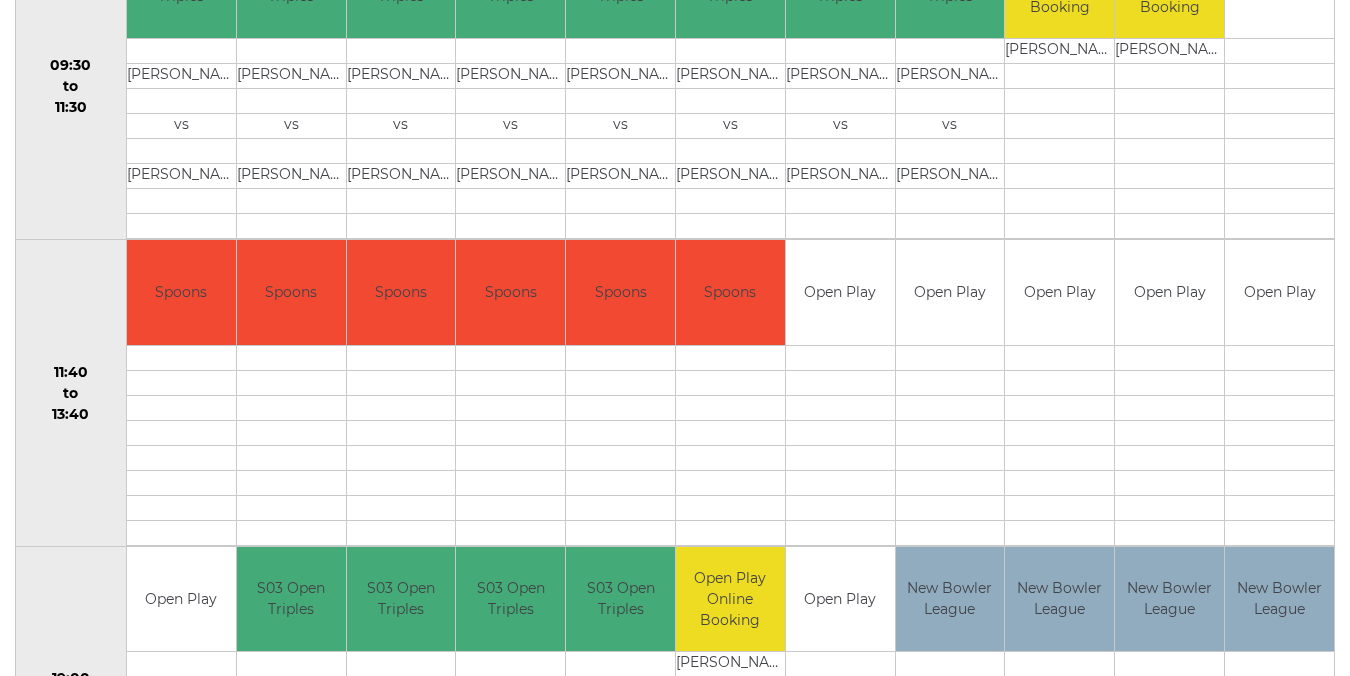 click at bounding box center [1169, 357] 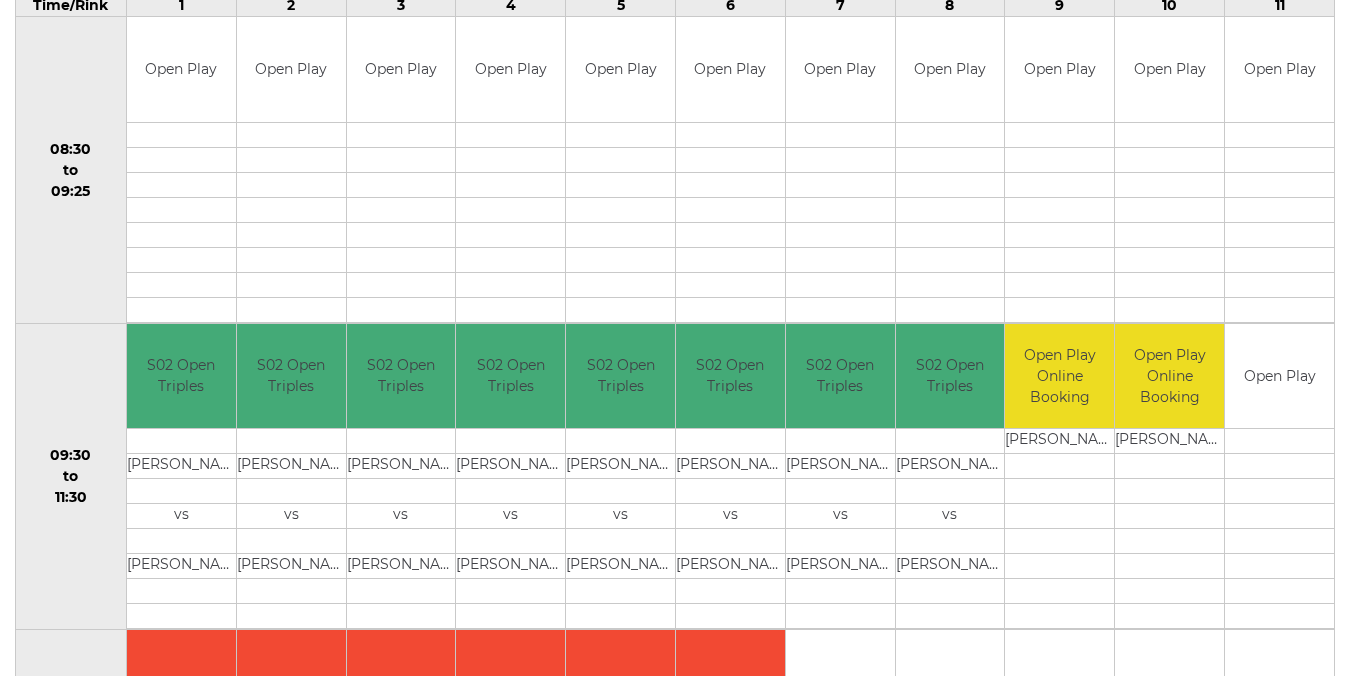 scroll, scrollTop: 0, scrollLeft: 0, axis: both 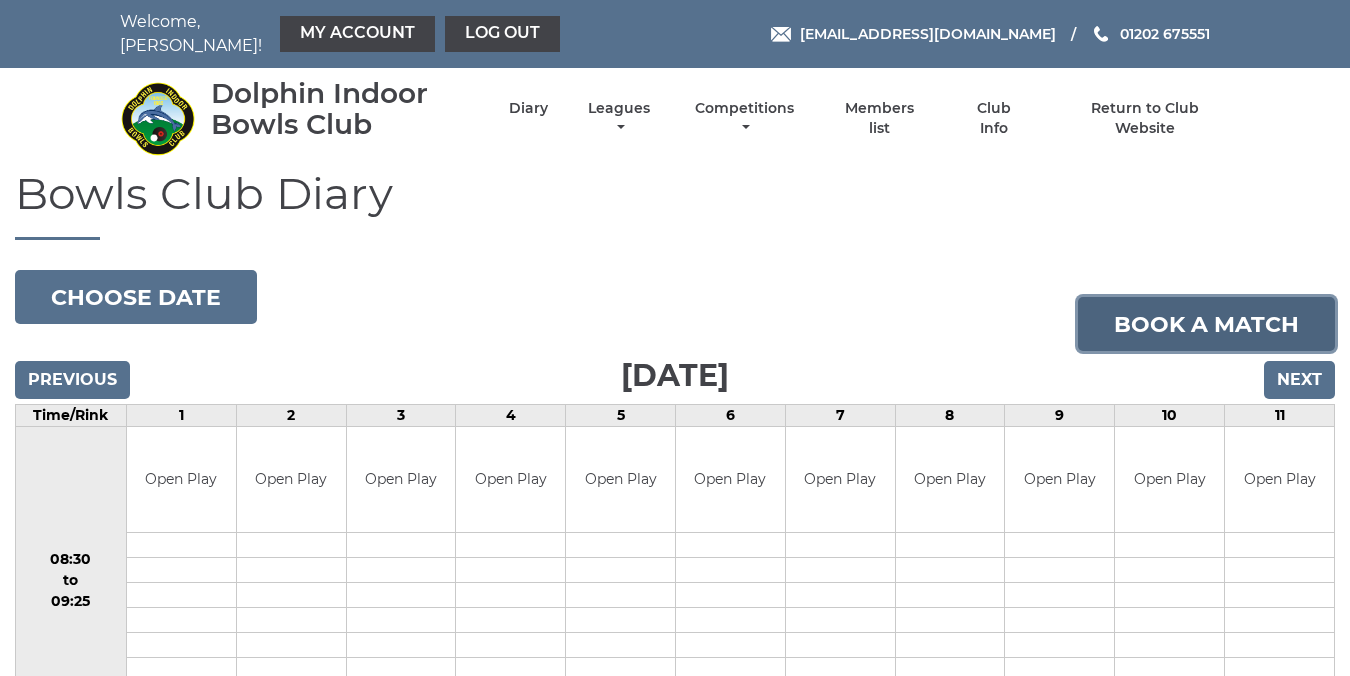 click on "Book a match" at bounding box center [1206, 324] 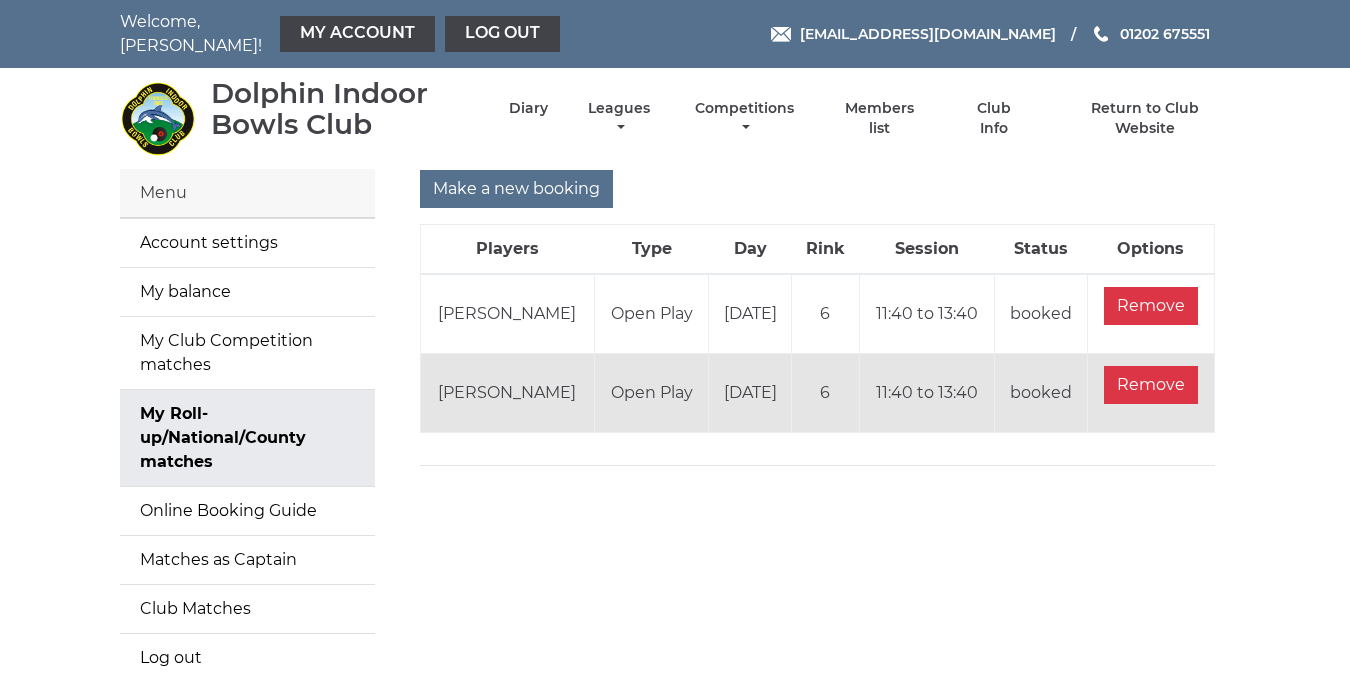 scroll, scrollTop: 0, scrollLeft: 0, axis: both 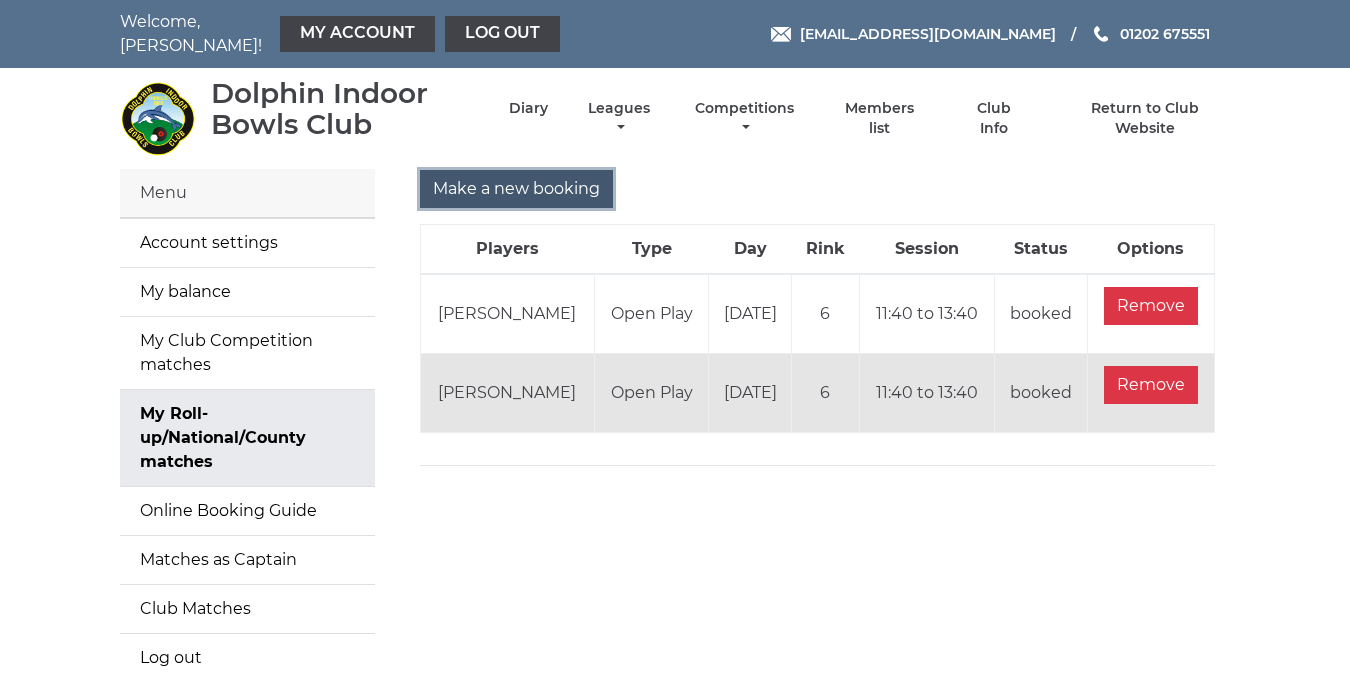 click on "Make a new booking" at bounding box center [516, 189] 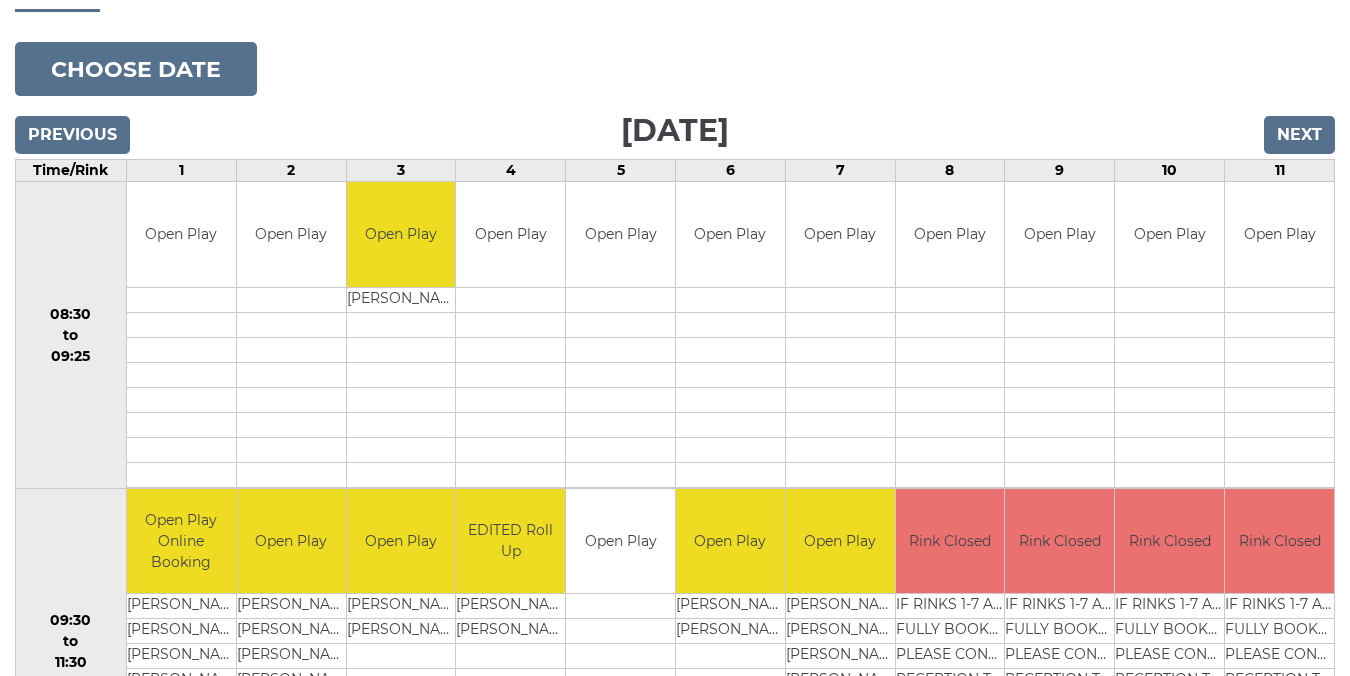 scroll, scrollTop: 239, scrollLeft: 0, axis: vertical 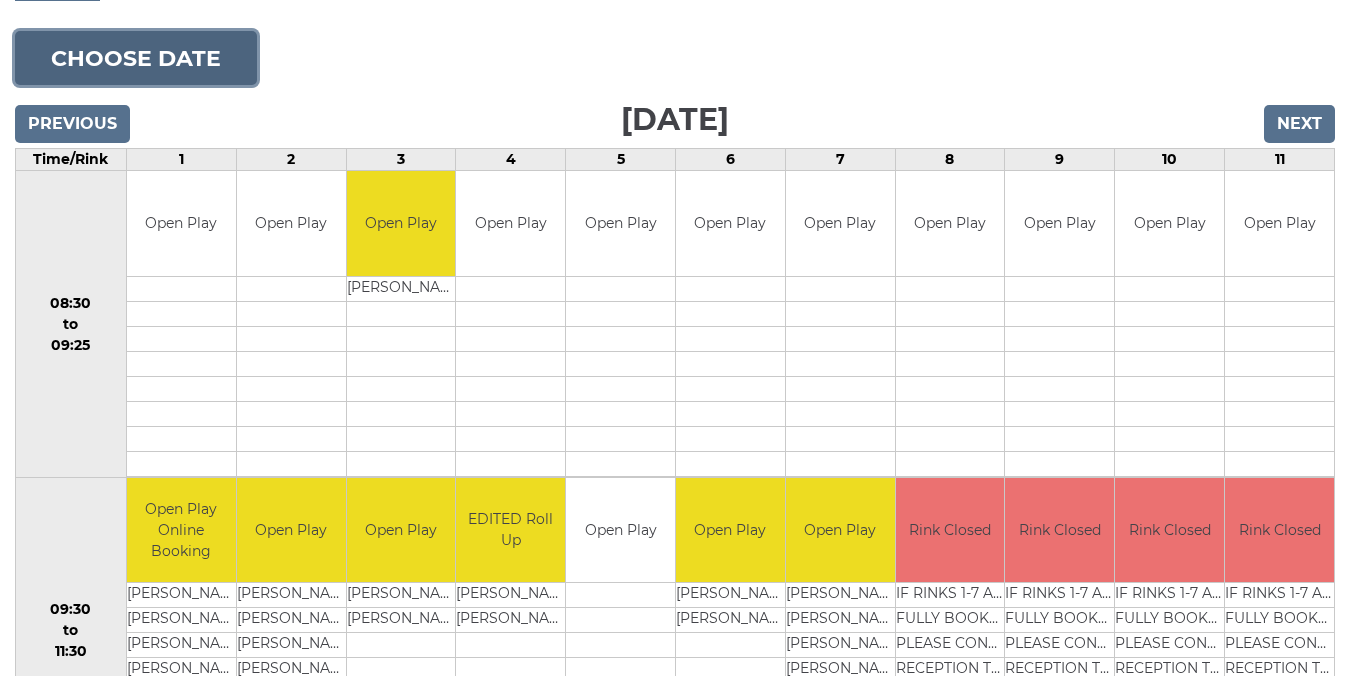 click on "Choose date" at bounding box center [136, 58] 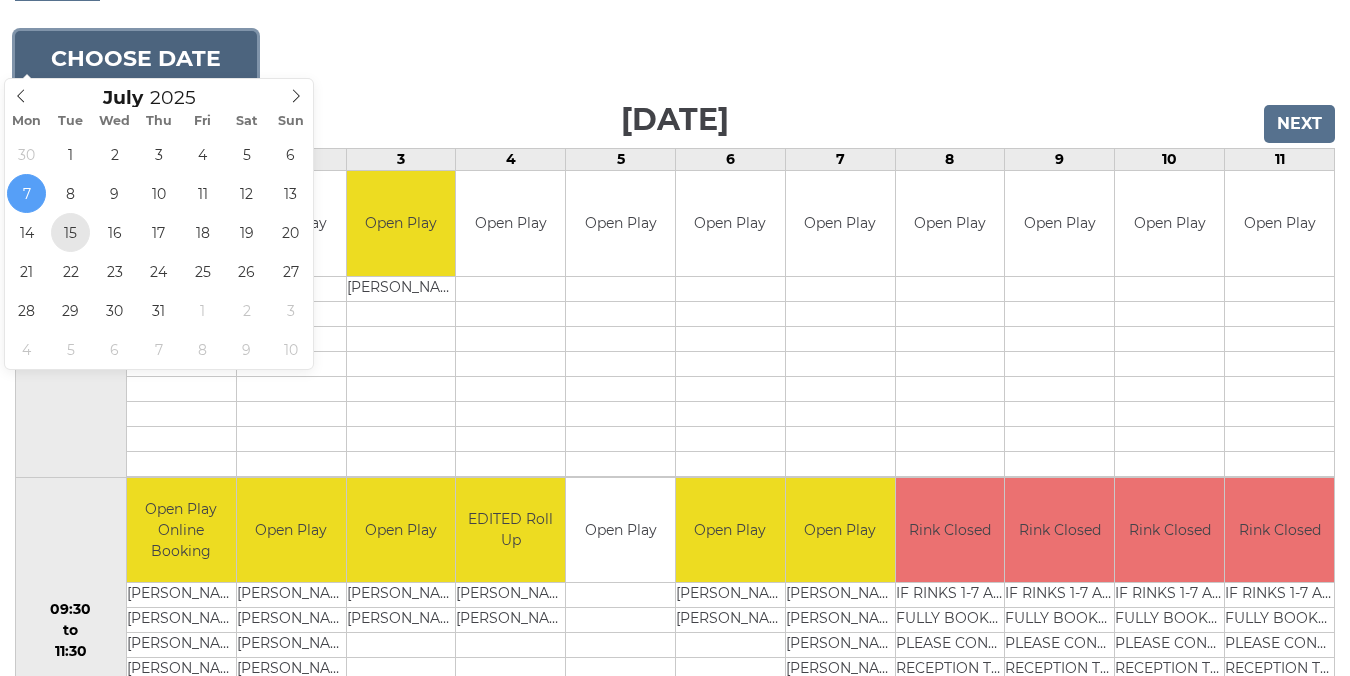 type on "2025-07-15" 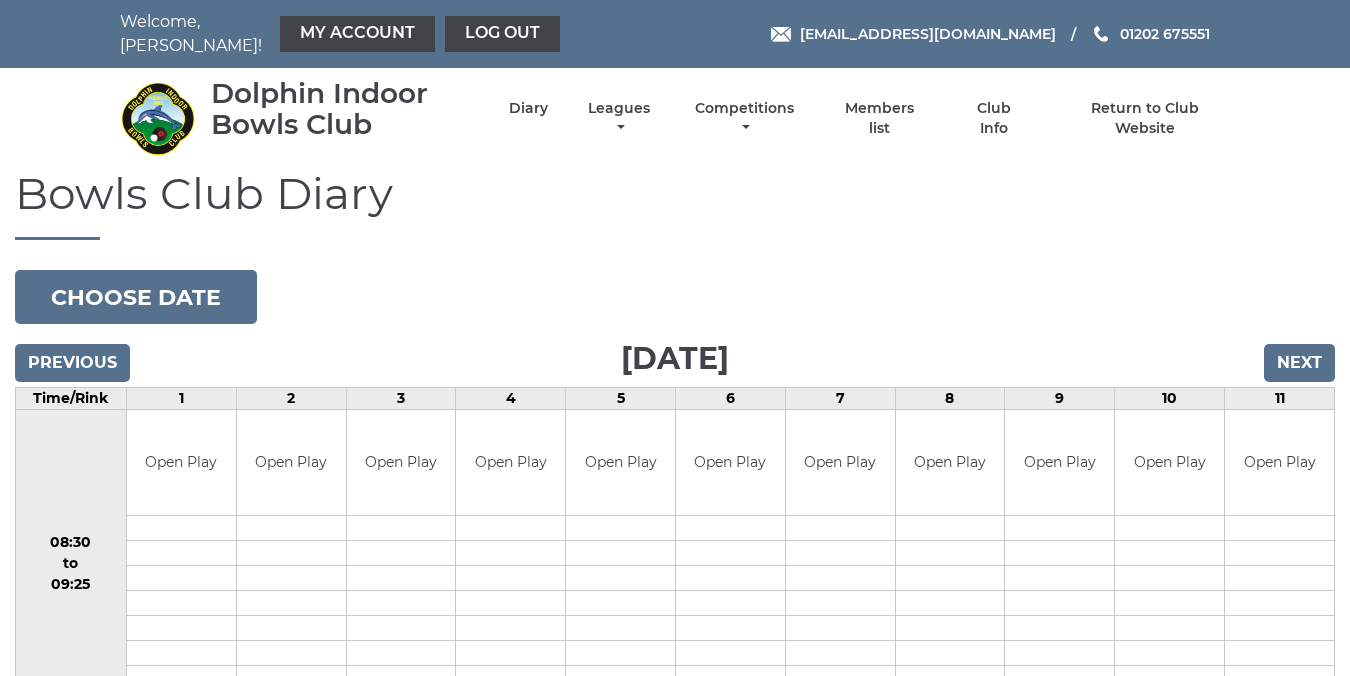 scroll, scrollTop: 0, scrollLeft: 0, axis: both 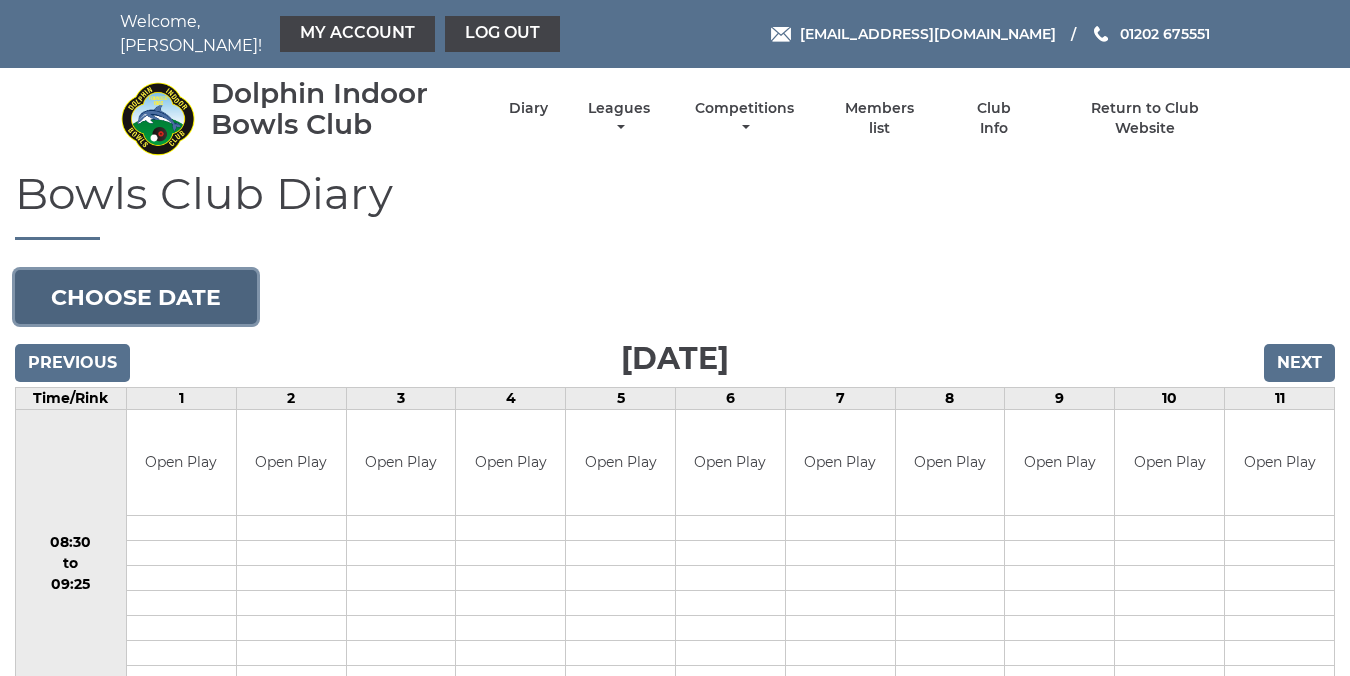 click on "Choose date" at bounding box center (136, 297) 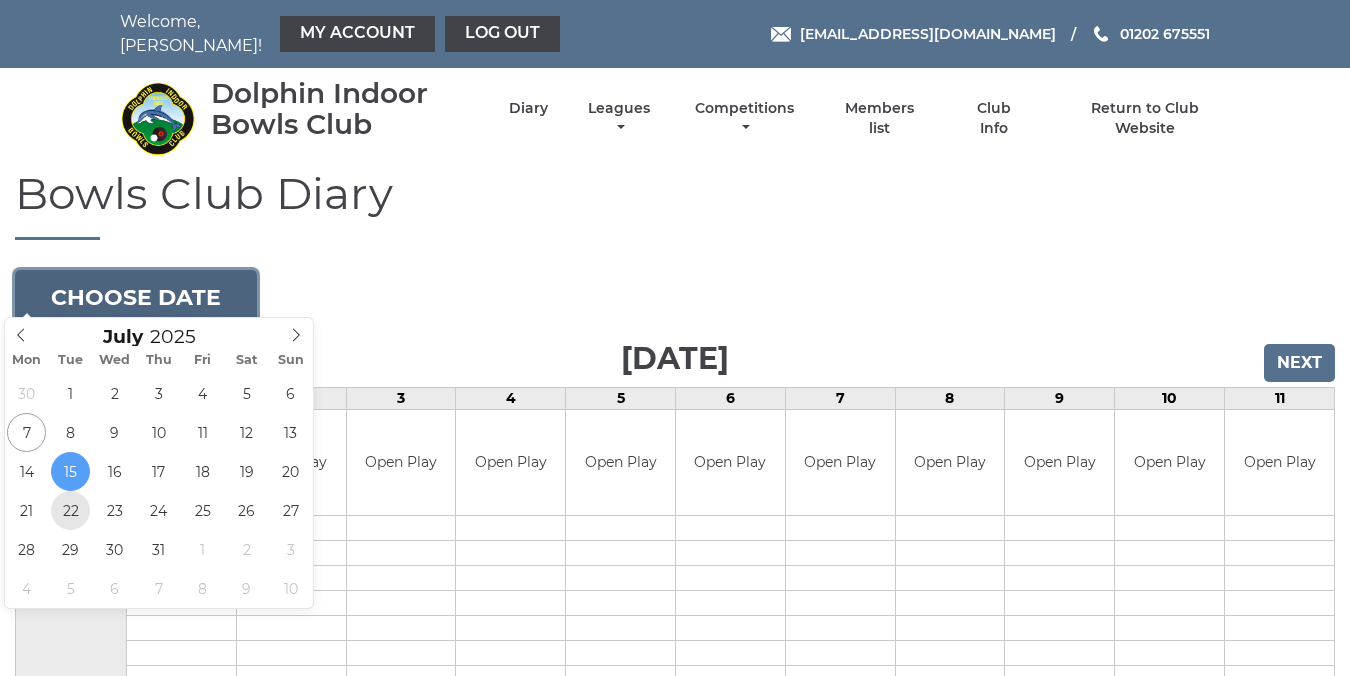 type on "[DATE]" 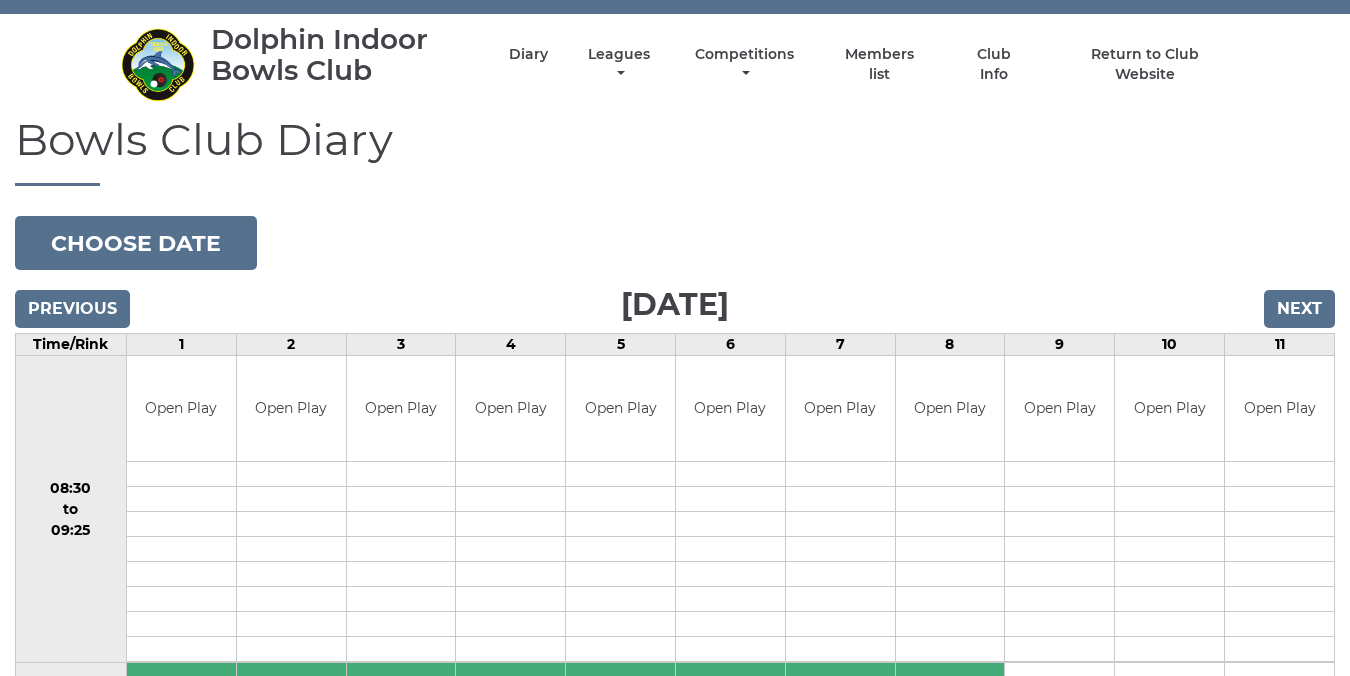 scroll, scrollTop: 0, scrollLeft: 0, axis: both 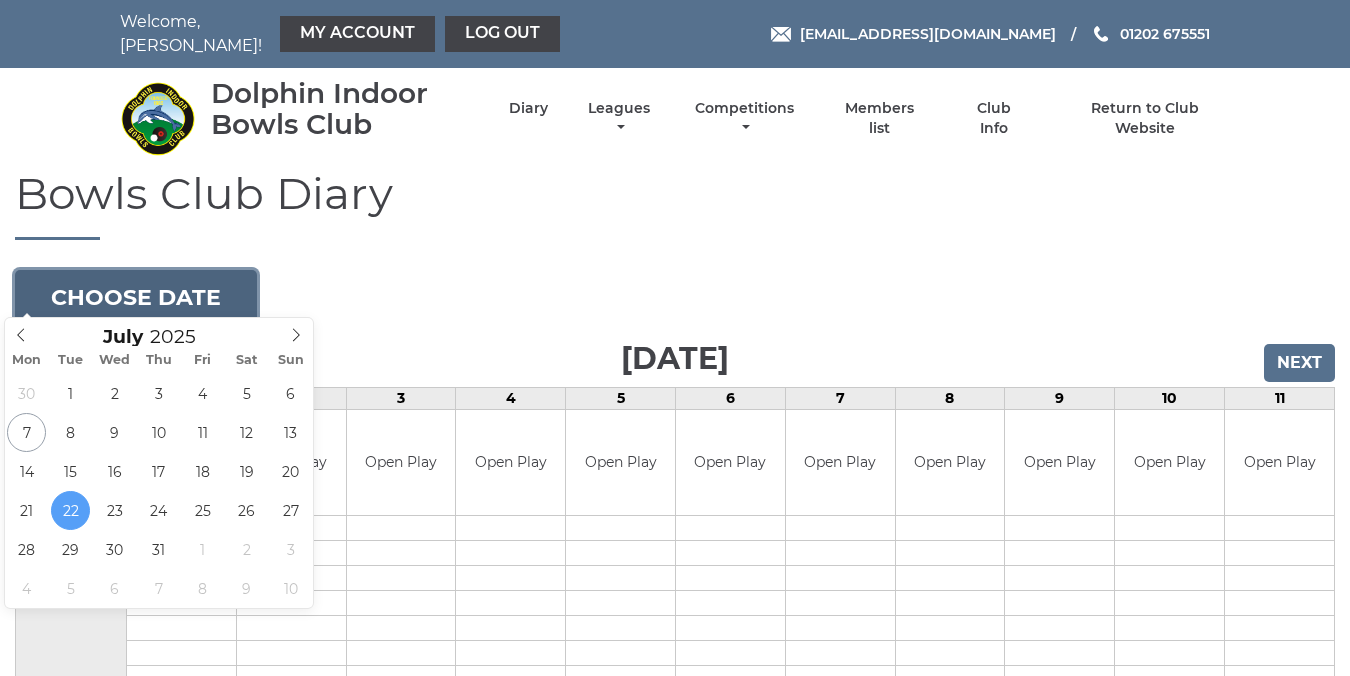 click on "Choose date" at bounding box center [136, 297] 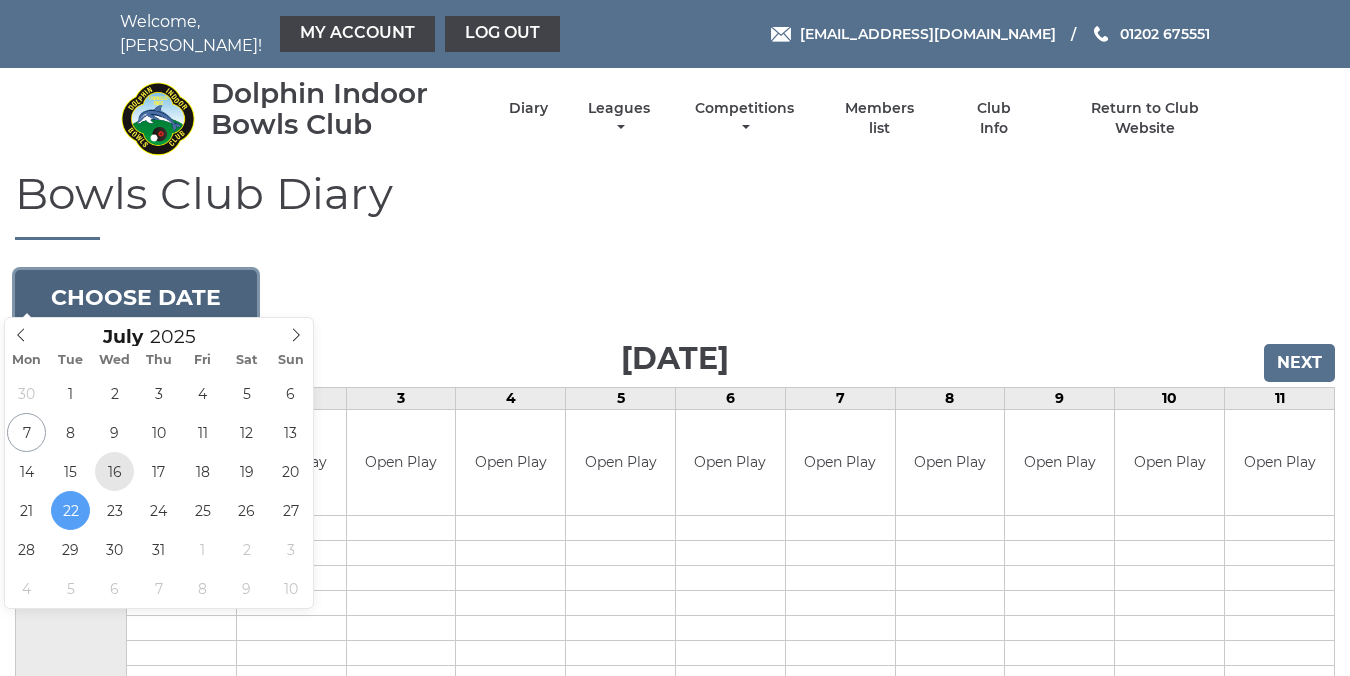 type on "2025-07-16" 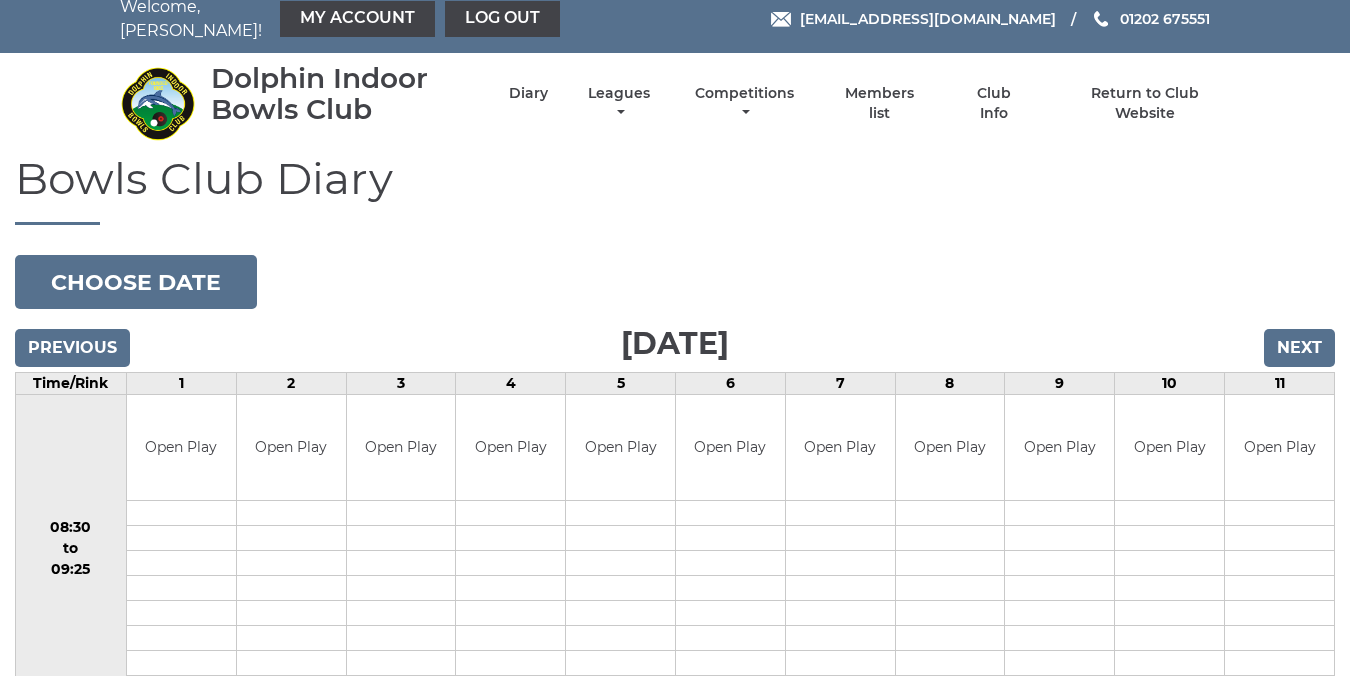 scroll, scrollTop: 0, scrollLeft: 0, axis: both 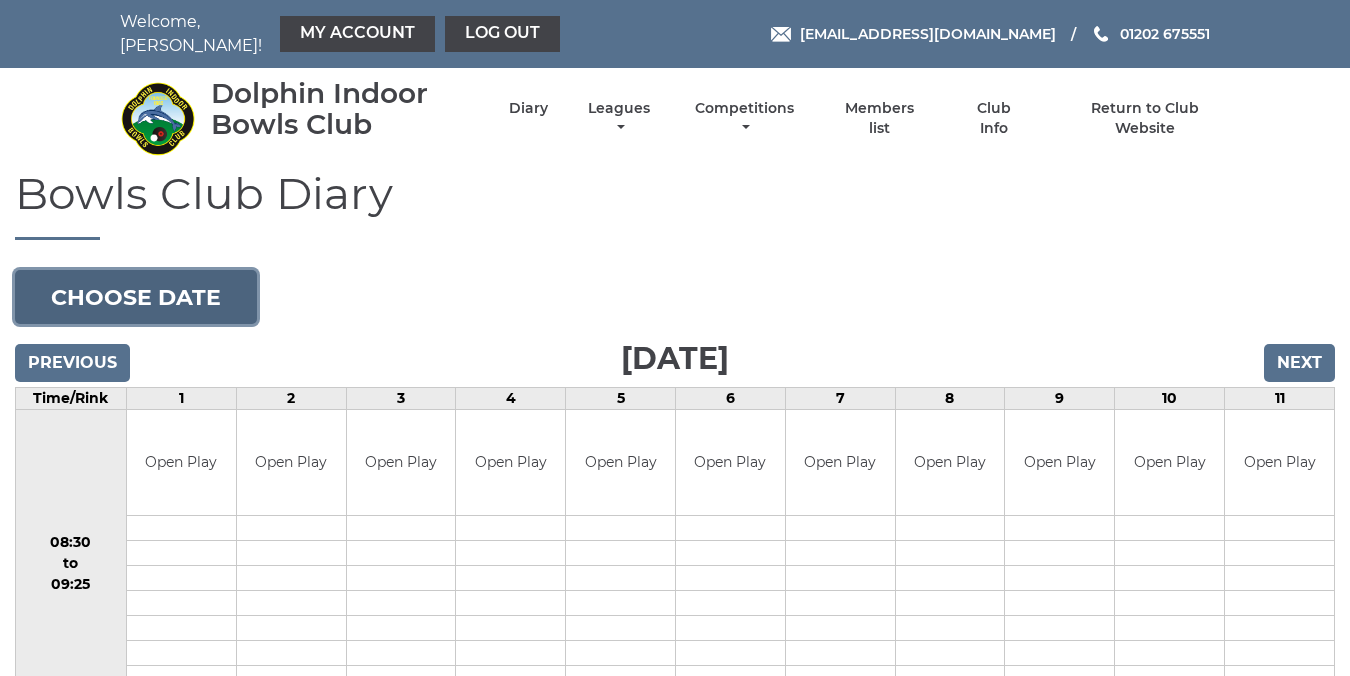 click on "Choose date" at bounding box center (136, 297) 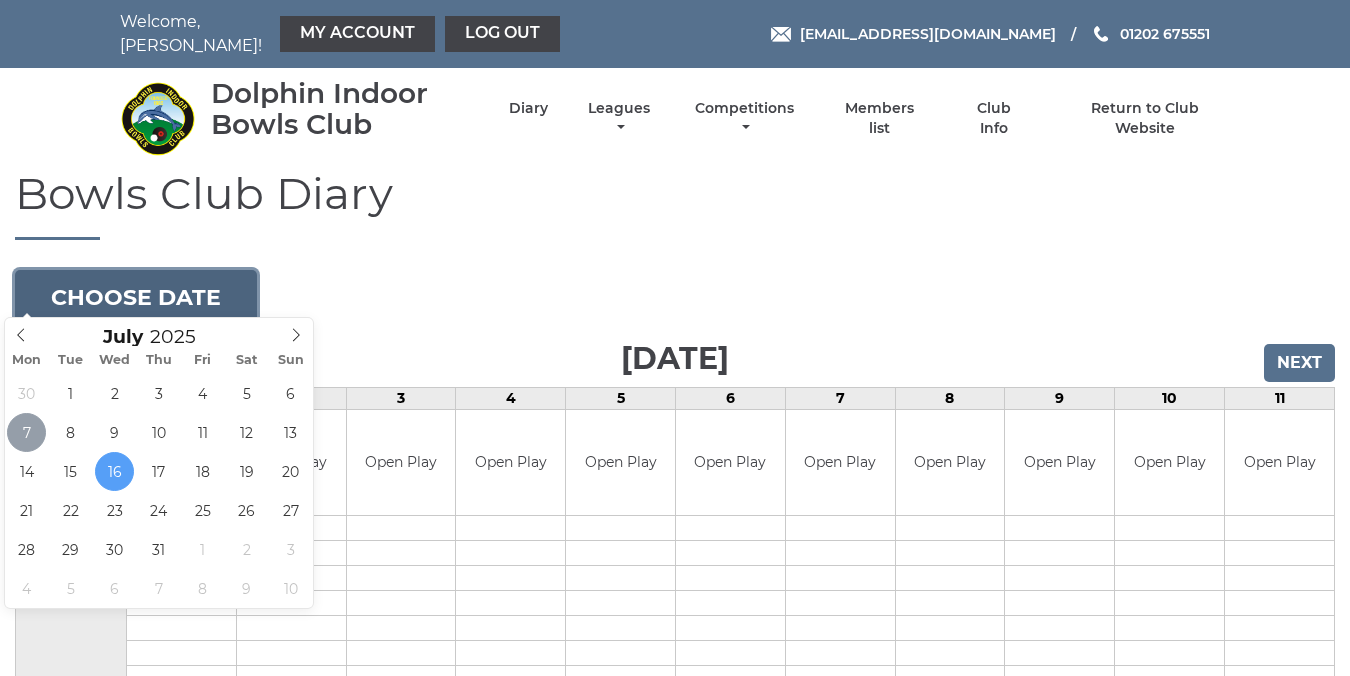 type on "2025-07-07" 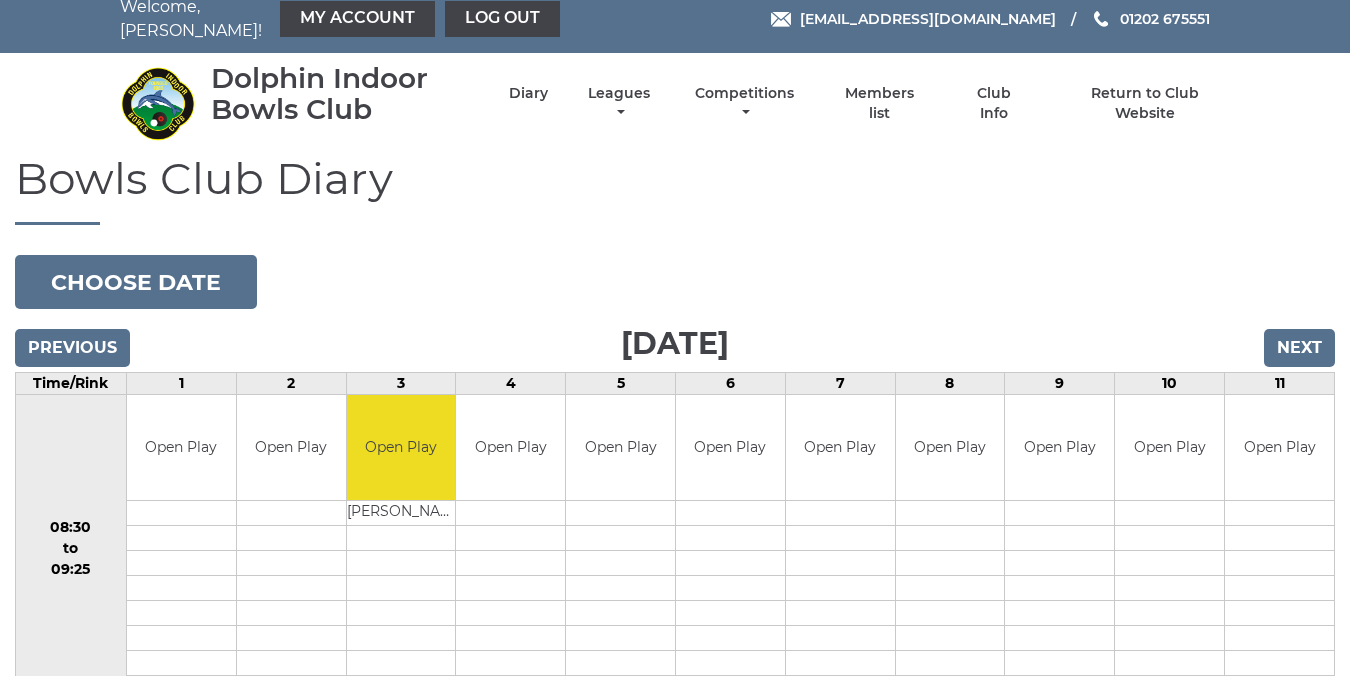 scroll, scrollTop: 0, scrollLeft: 0, axis: both 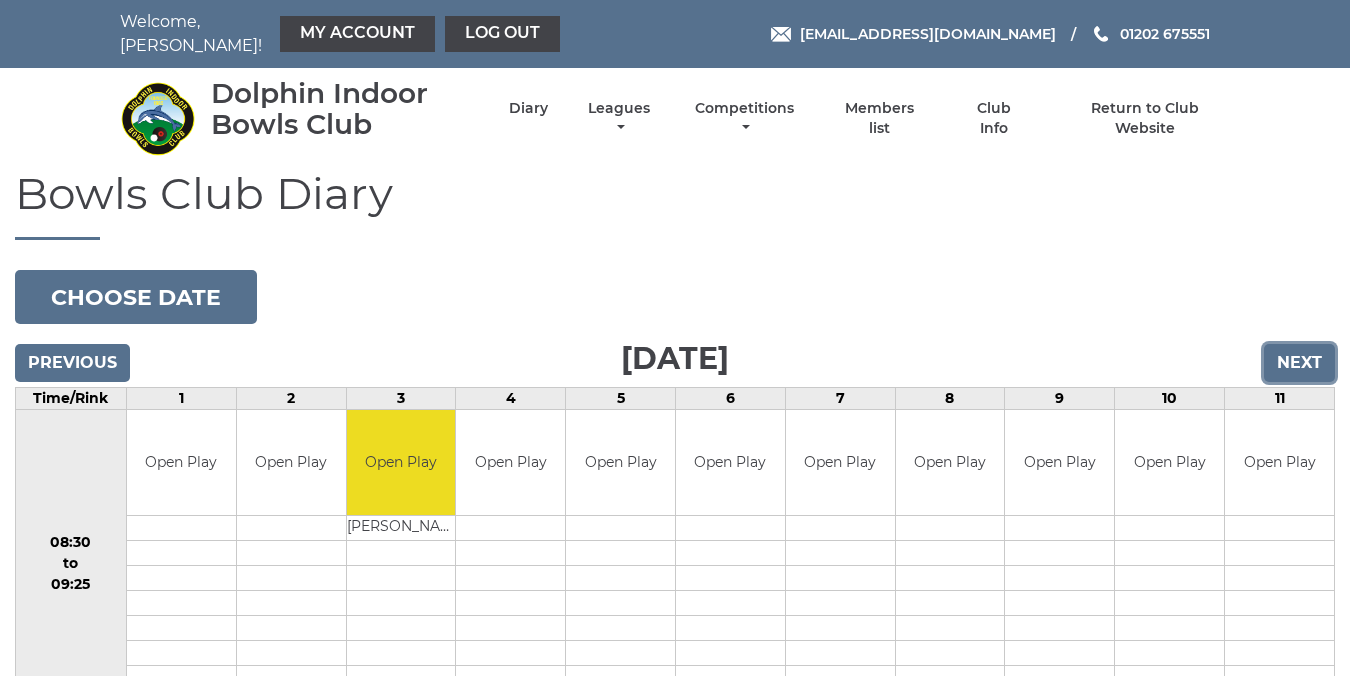 click on "Next" at bounding box center [1299, 363] 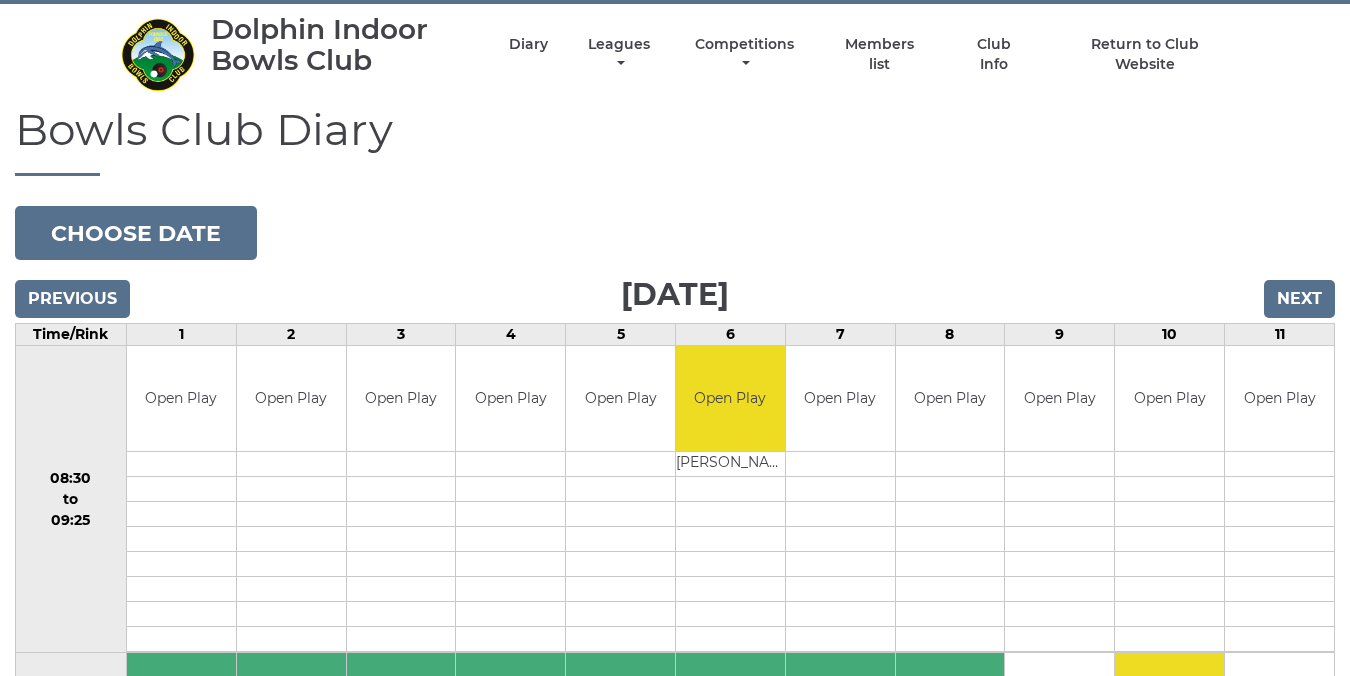 scroll, scrollTop: 0, scrollLeft: 0, axis: both 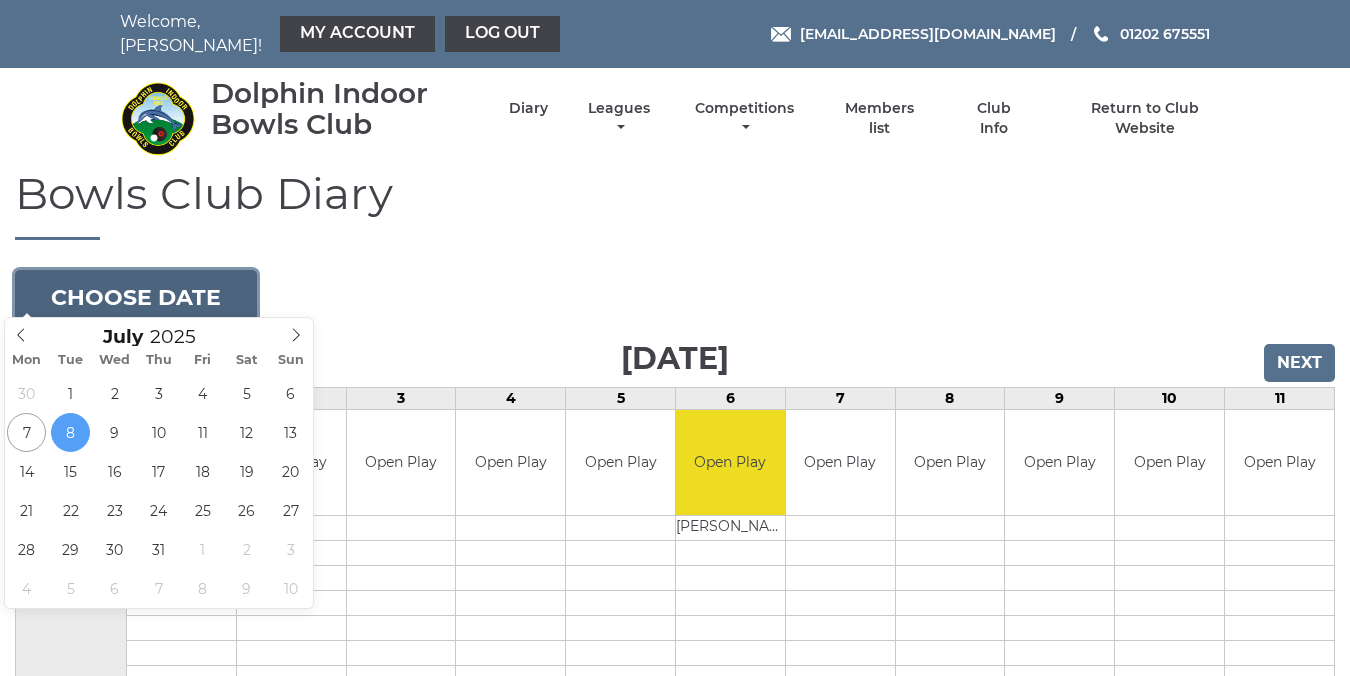 click on "Choose date" at bounding box center (136, 297) 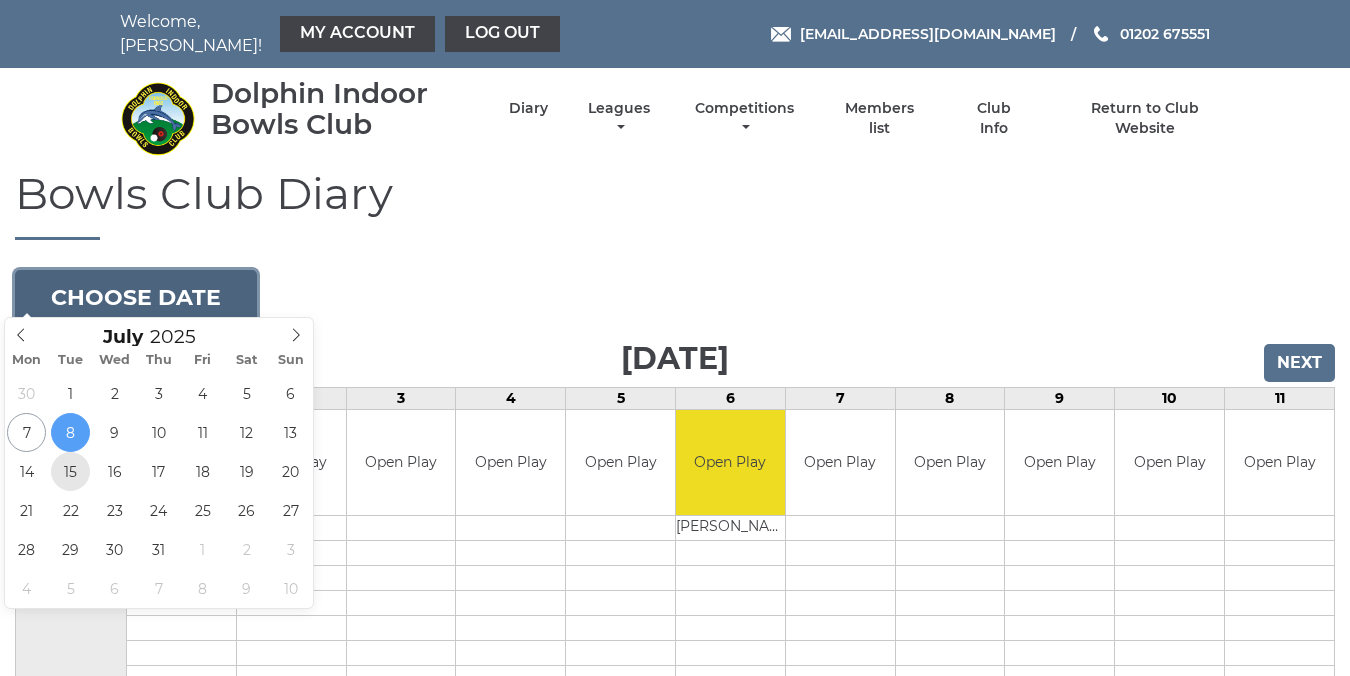 type on "[DATE]" 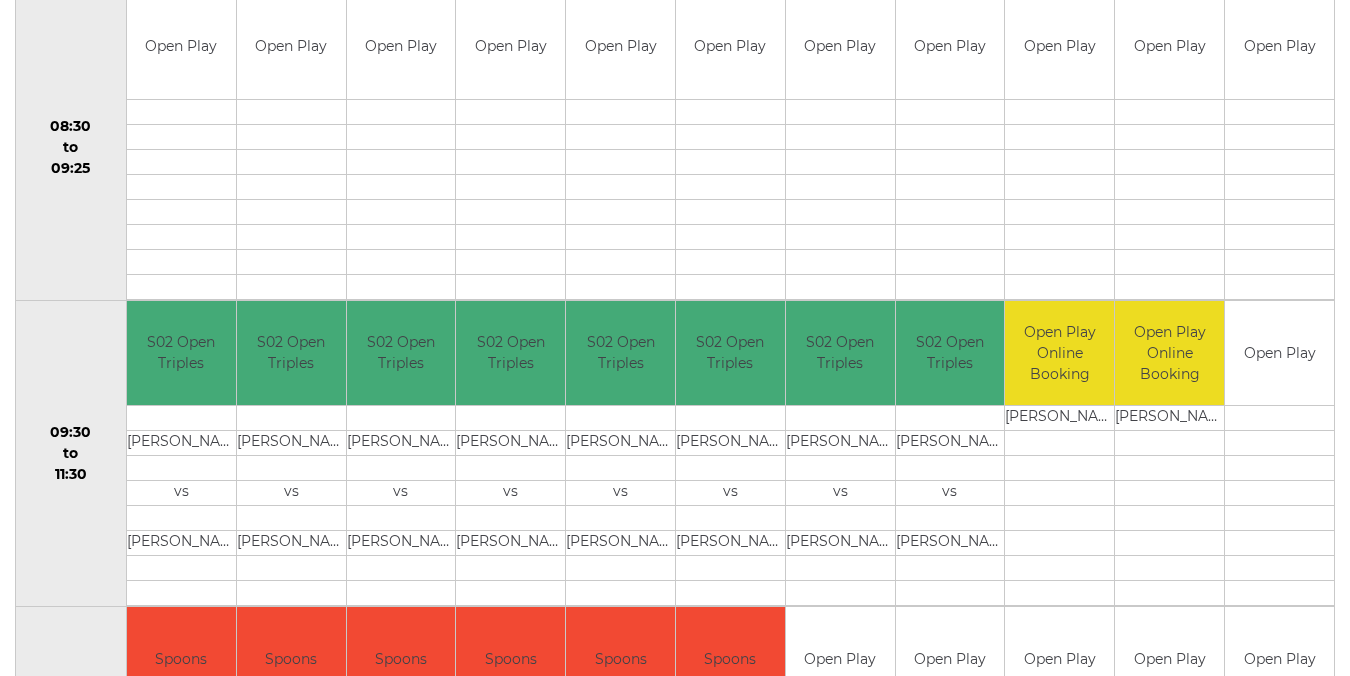 scroll, scrollTop: 0, scrollLeft: 0, axis: both 